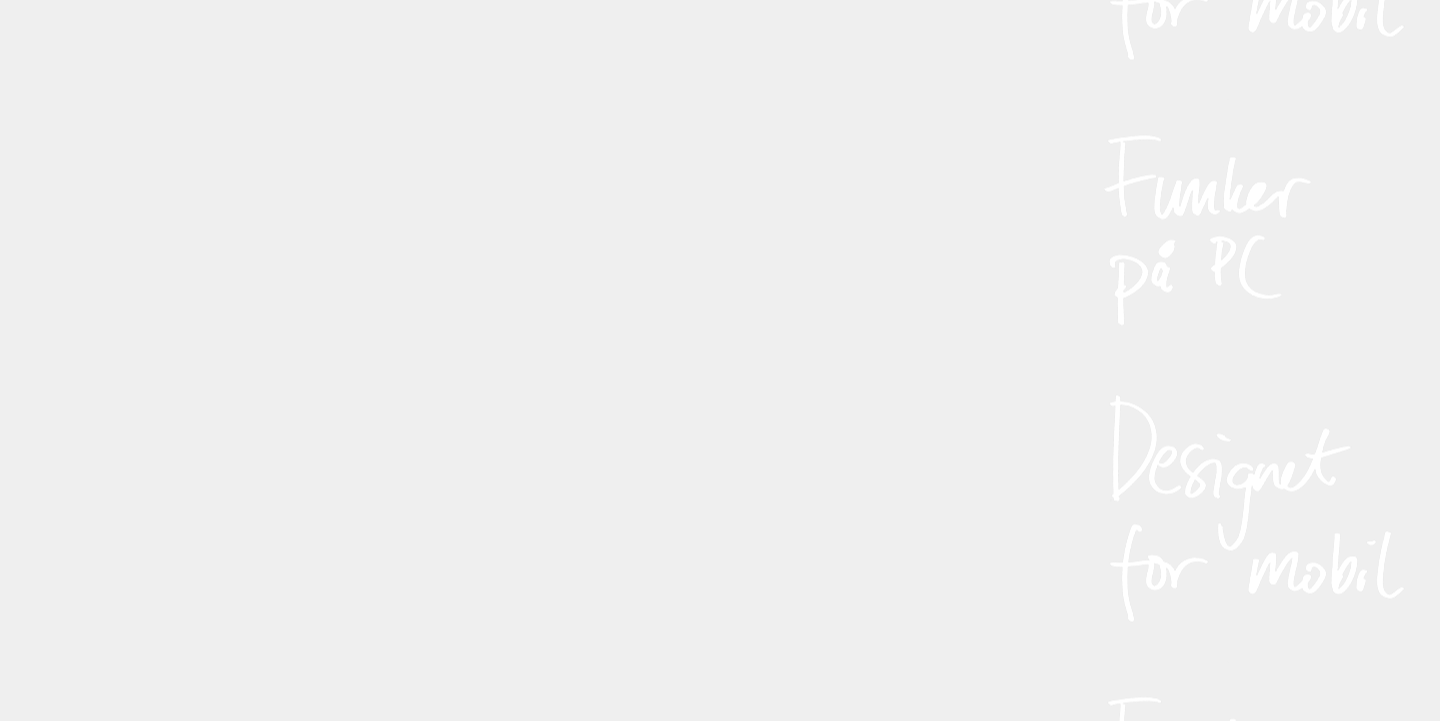 scroll, scrollTop: 0, scrollLeft: 0, axis: both 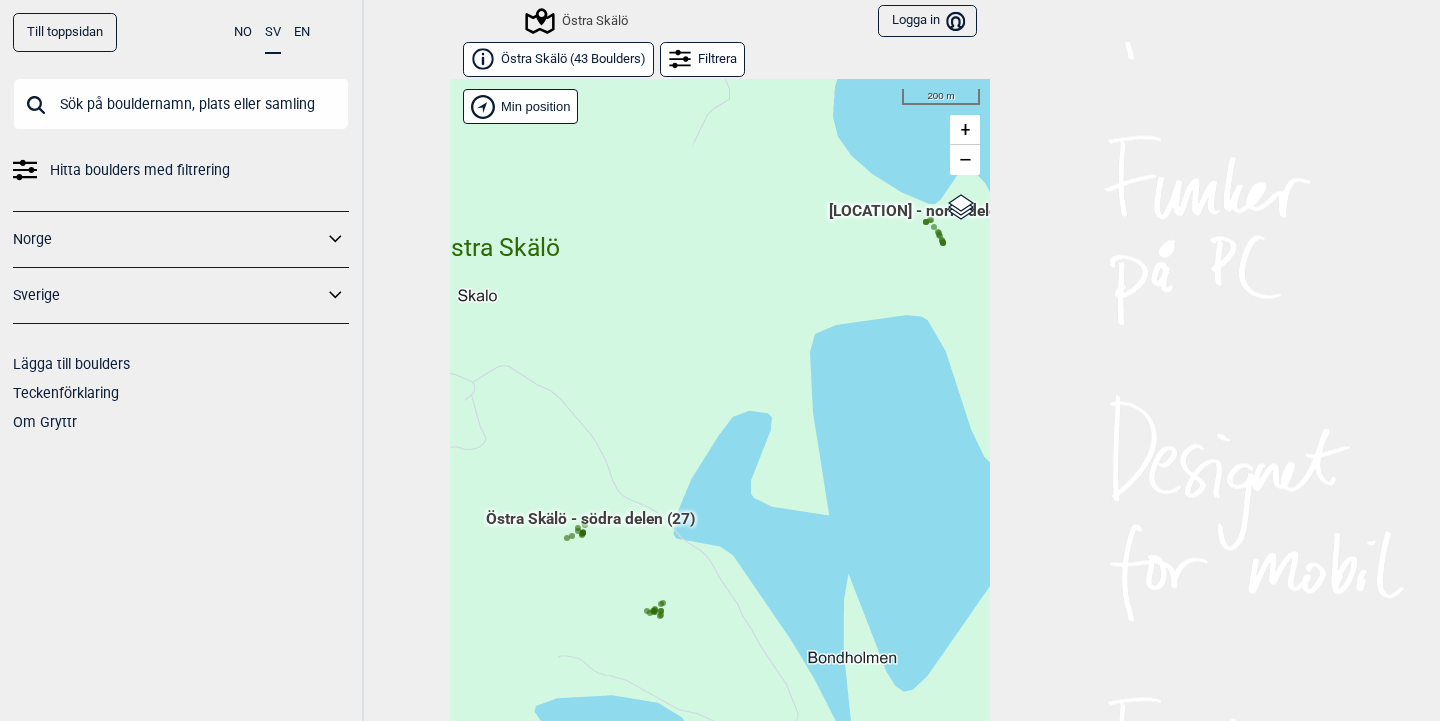 click on "[LOCATION]    ( 43   Boulders )" at bounding box center [573, 59] 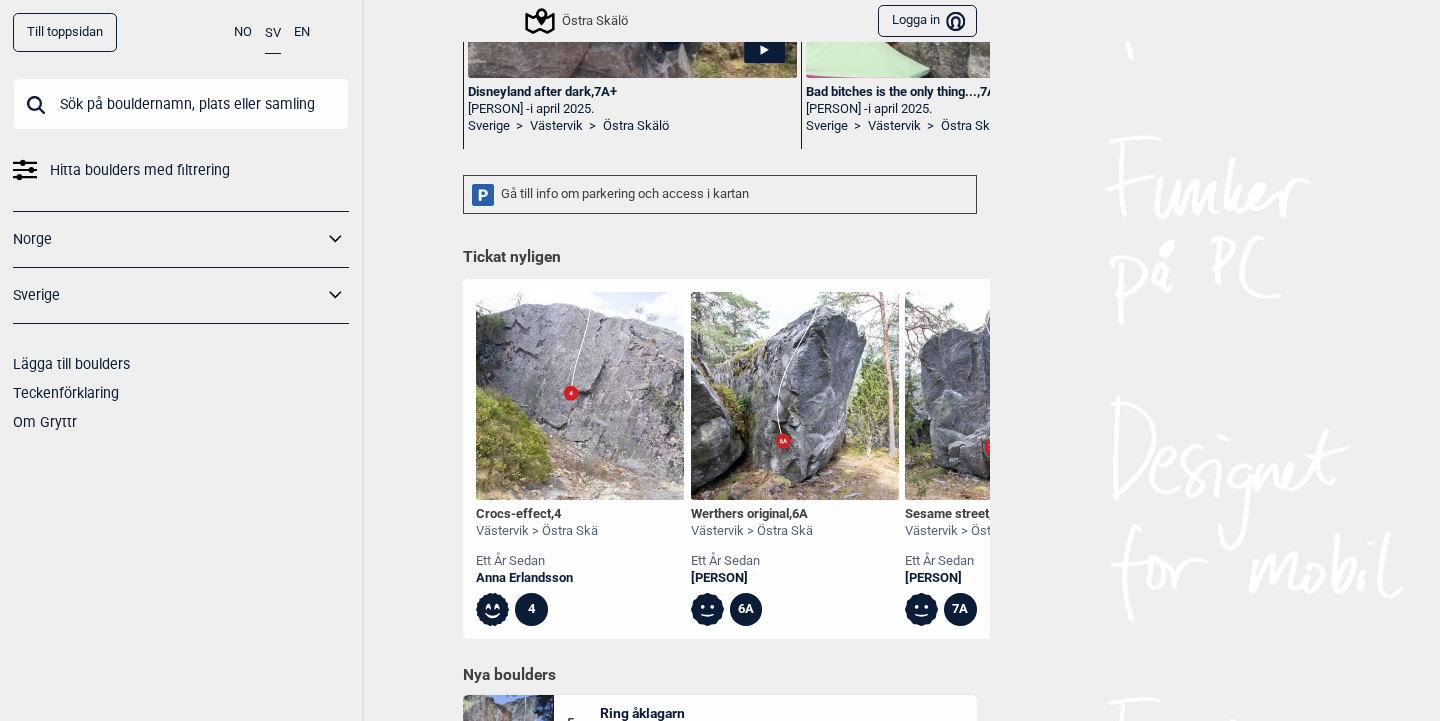 scroll, scrollTop: 493, scrollLeft: 0, axis: vertical 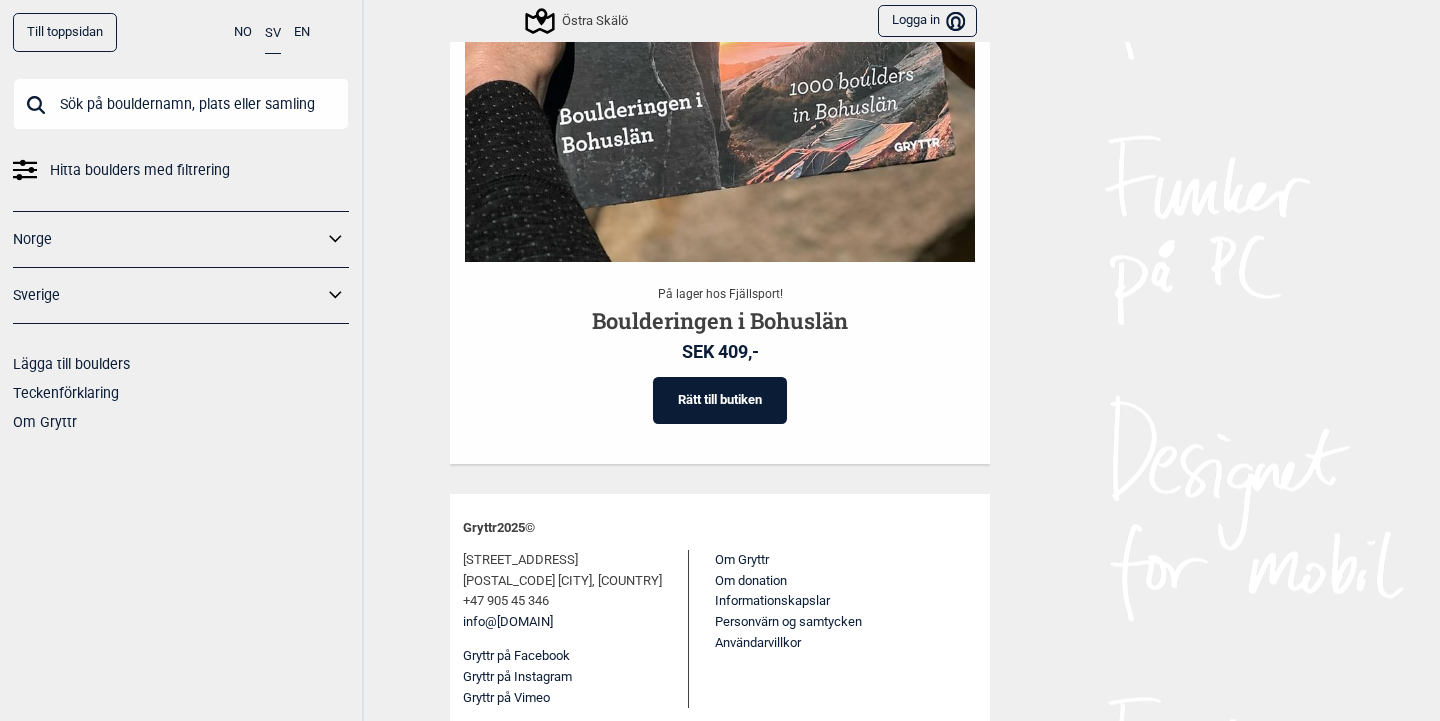 click 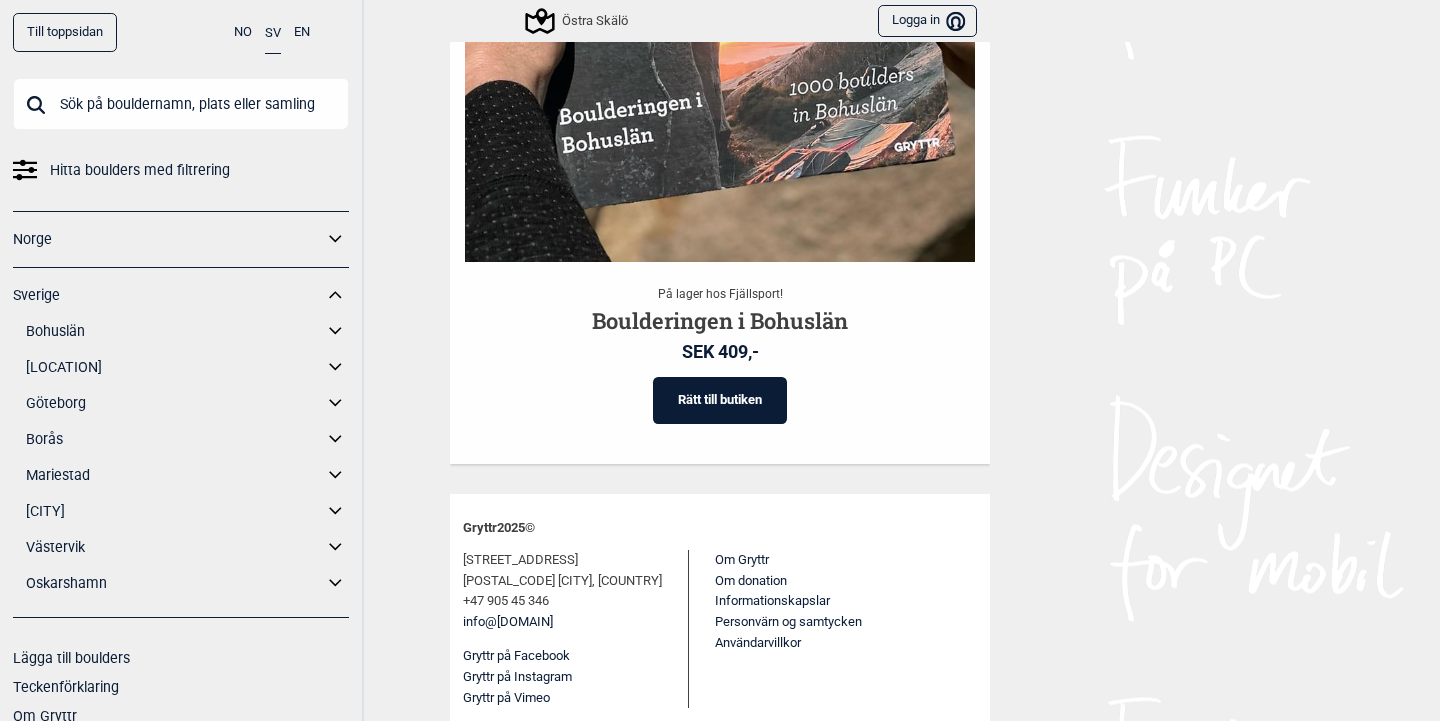 click on "Västervik" at bounding box center (174, 547) 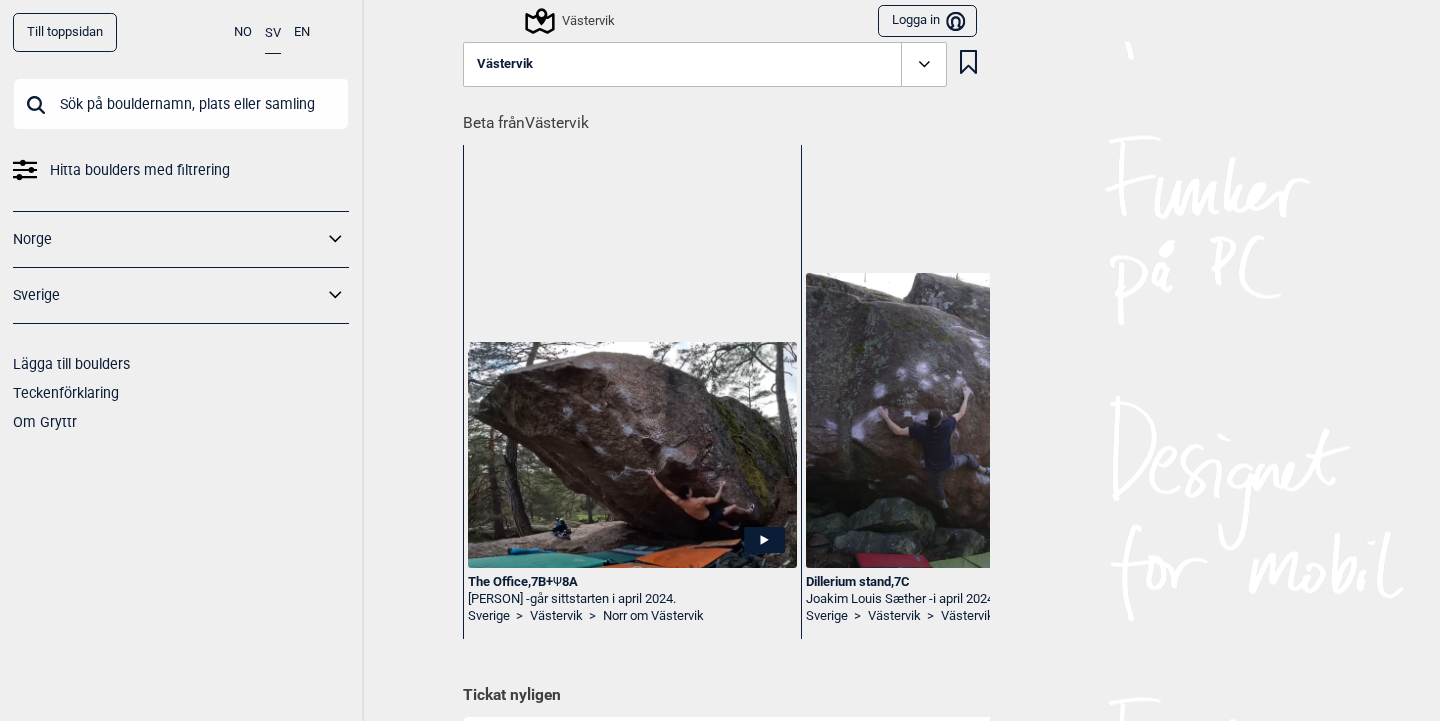 click 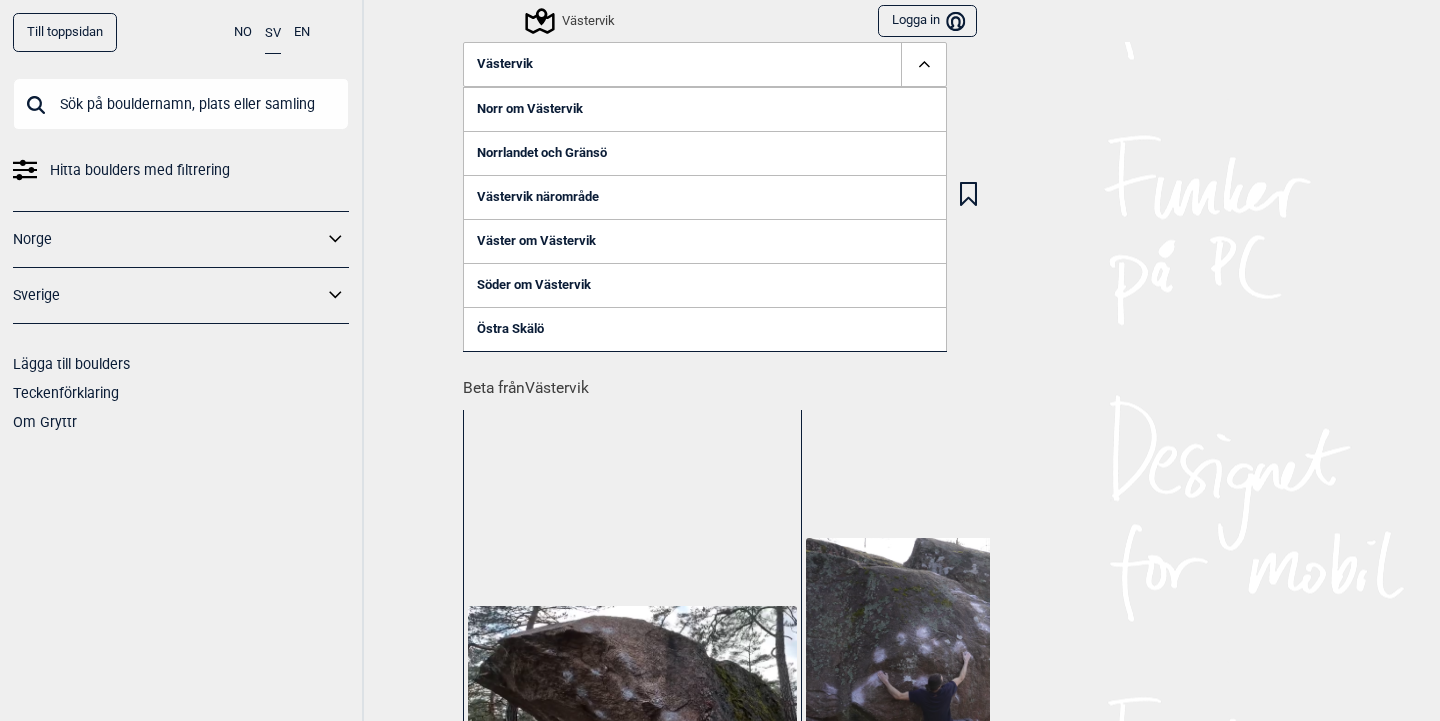 click on "Söder om Västervik" at bounding box center [705, 285] 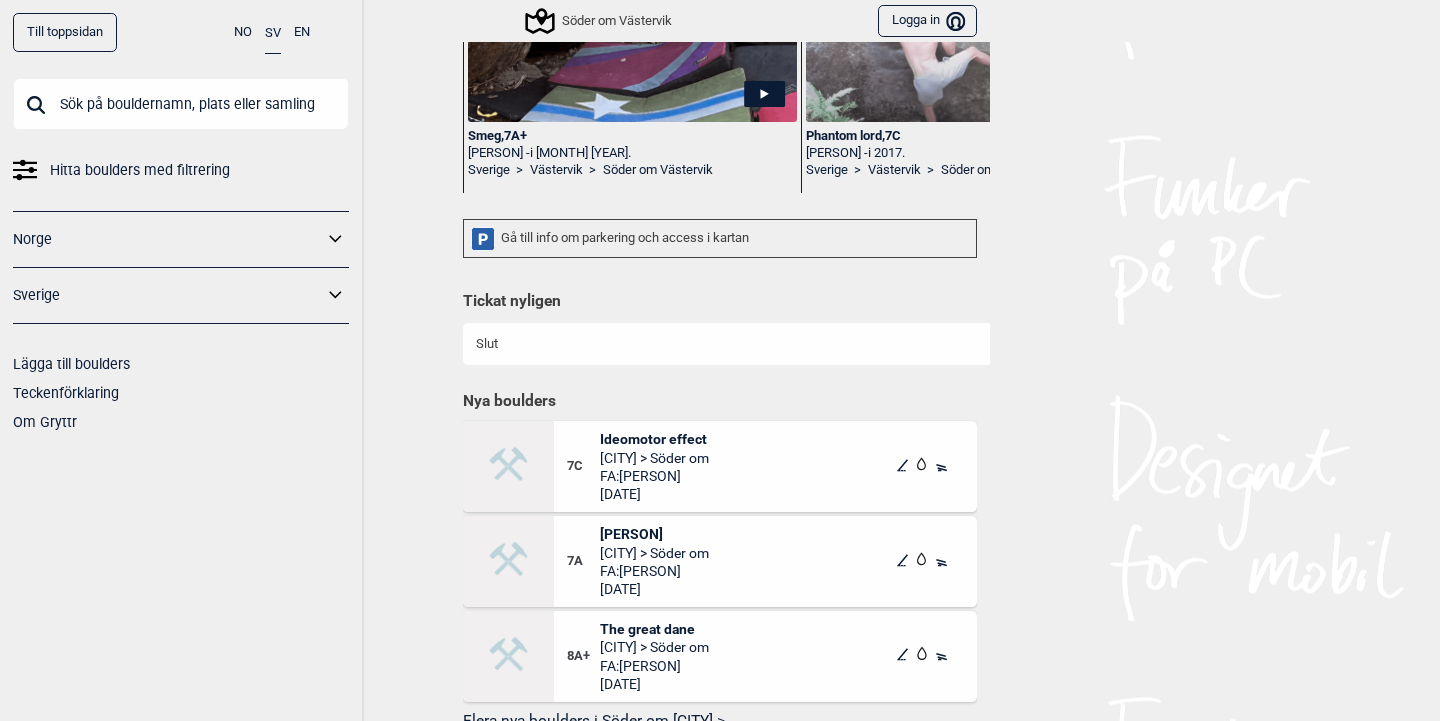 scroll, scrollTop: 449, scrollLeft: 0, axis: vertical 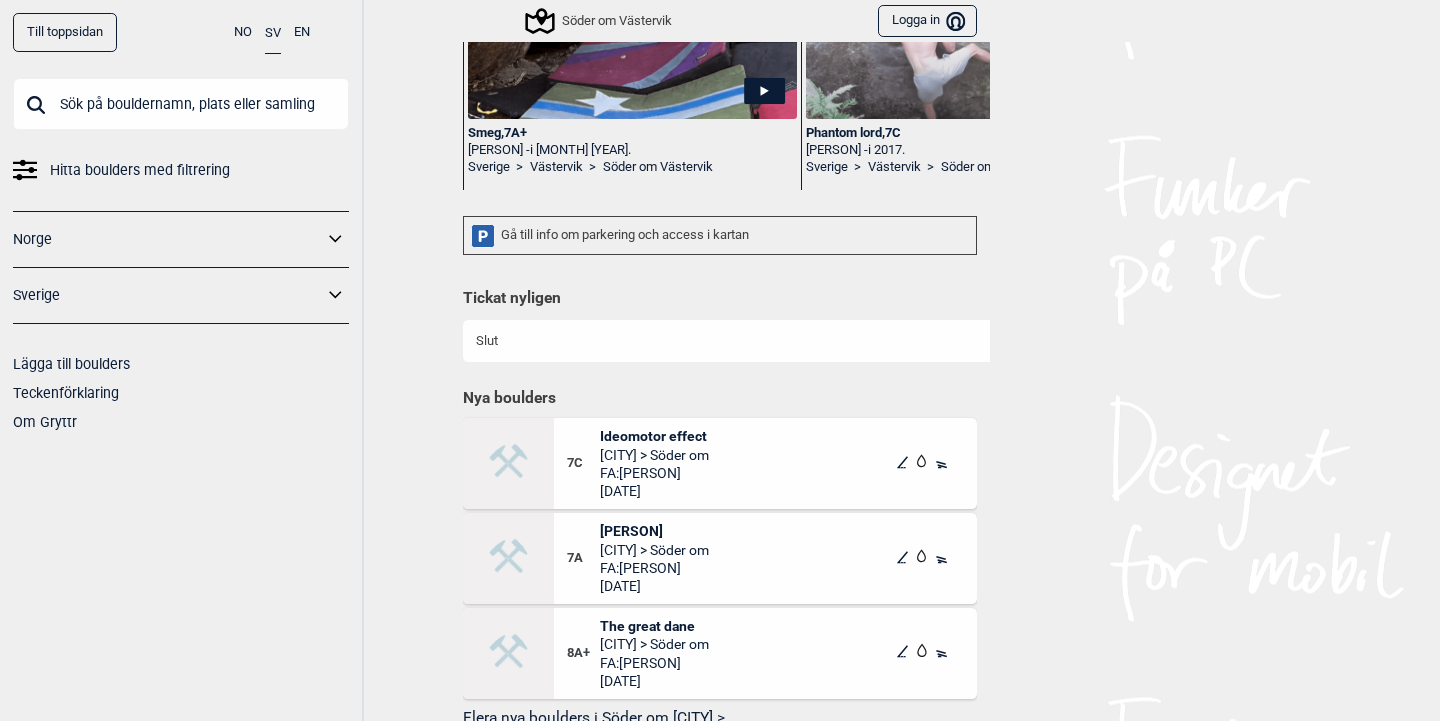 click on "Ideomotor effect" at bounding box center [654, 436] 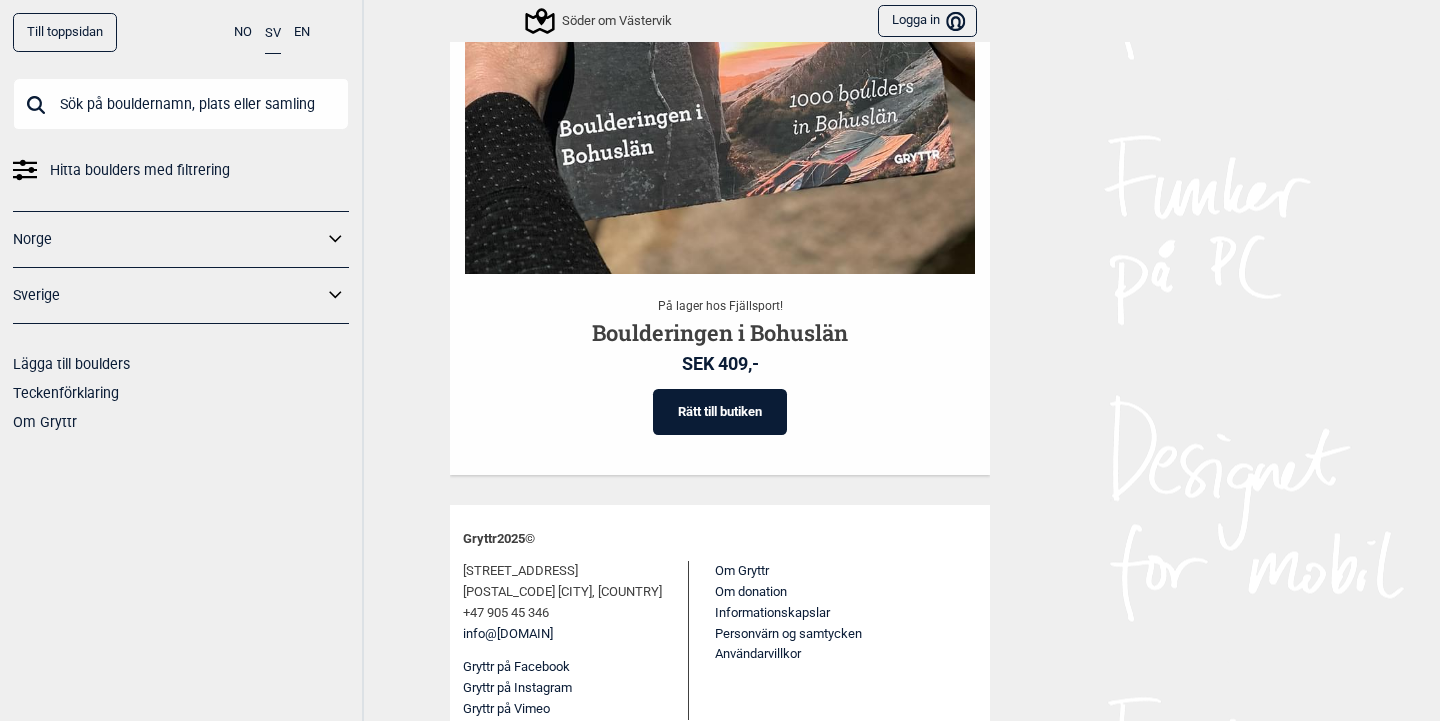 scroll, scrollTop: 2338, scrollLeft: 0, axis: vertical 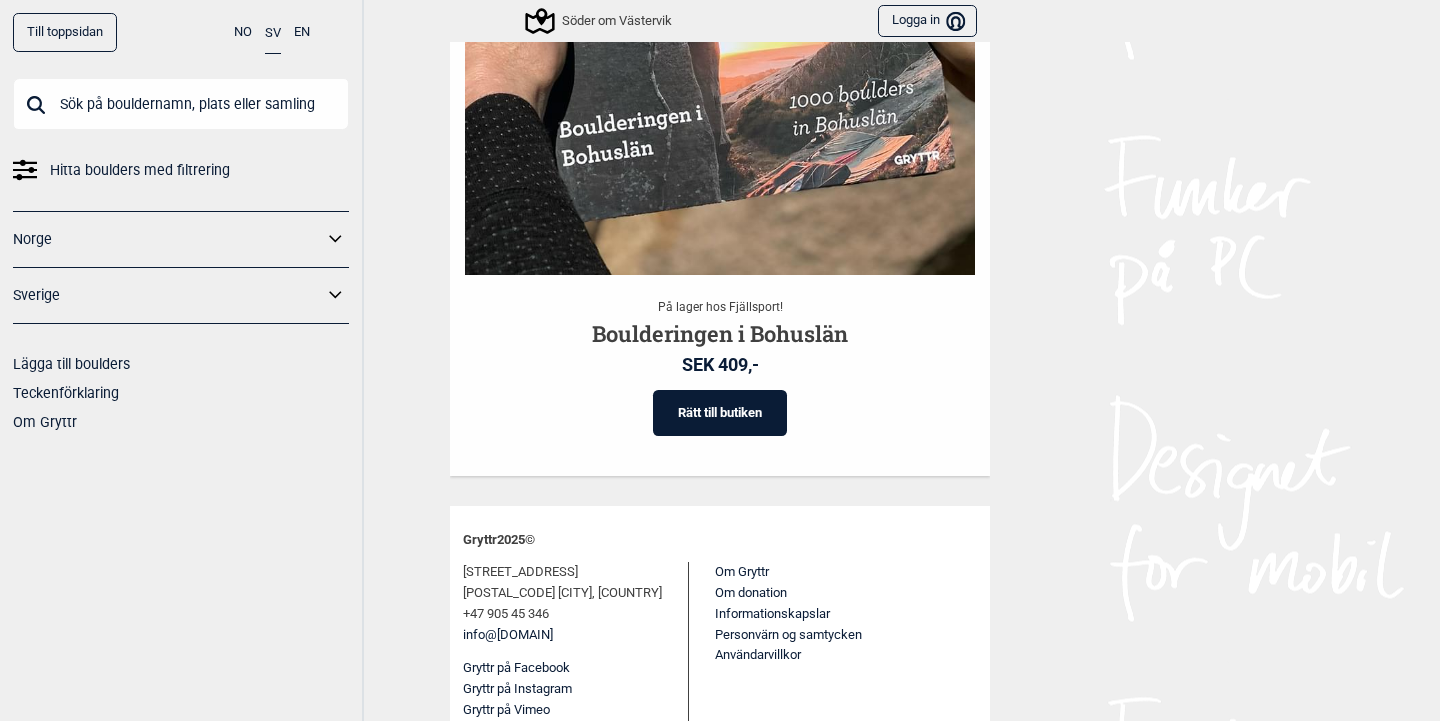 click on "Söder om Västervik" at bounding box center [600, 21] 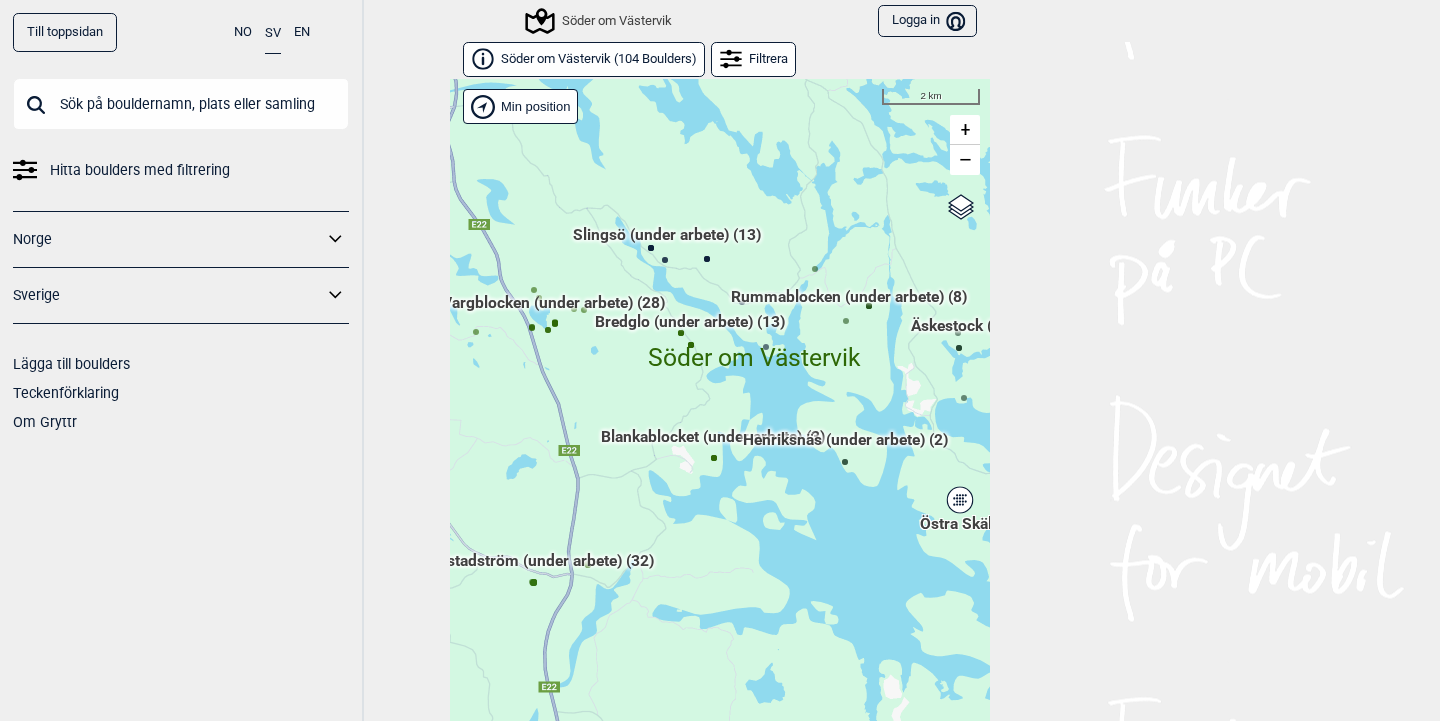 scroll, scrollTop: 30, scrollLeft: 0, axis: vertical 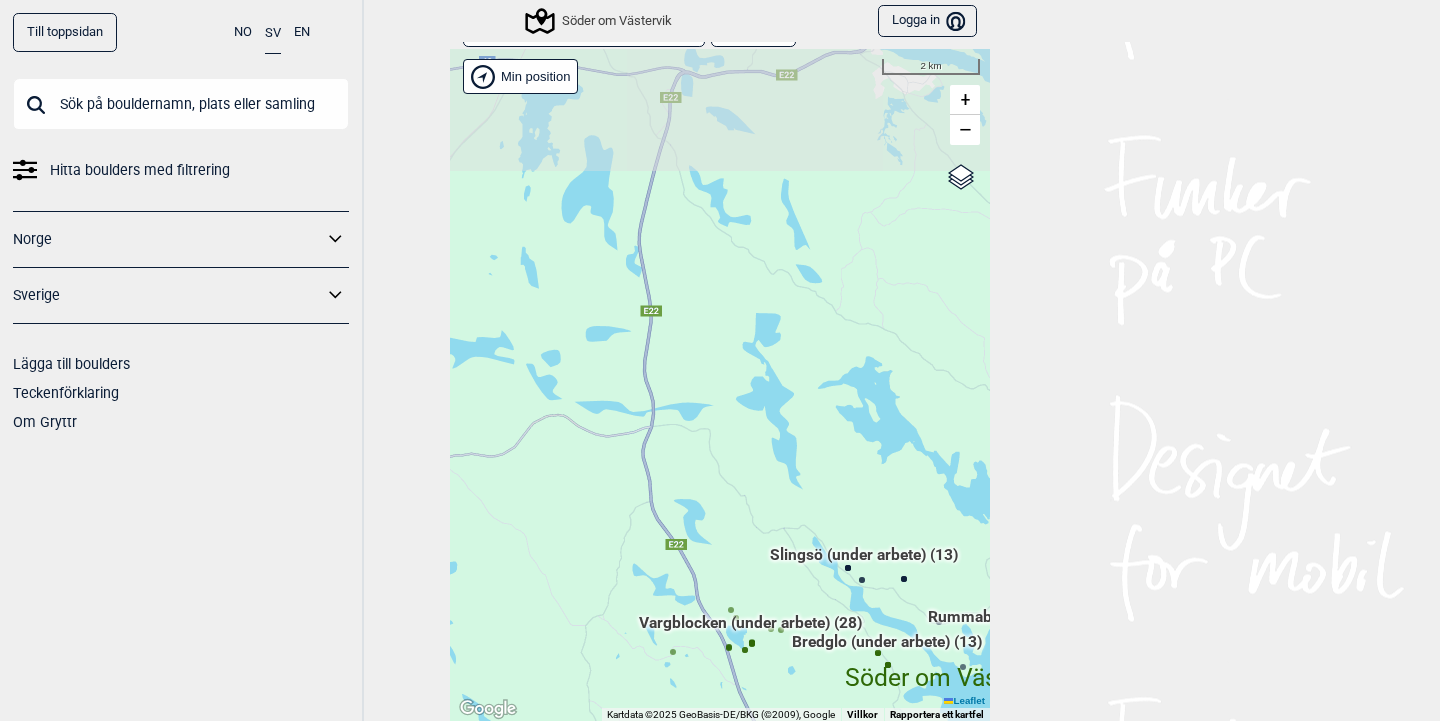 drag, startPoint x: 574, startPoint y: 371, endPoint x: 769, endPoint y: 721, distance: 400.6557 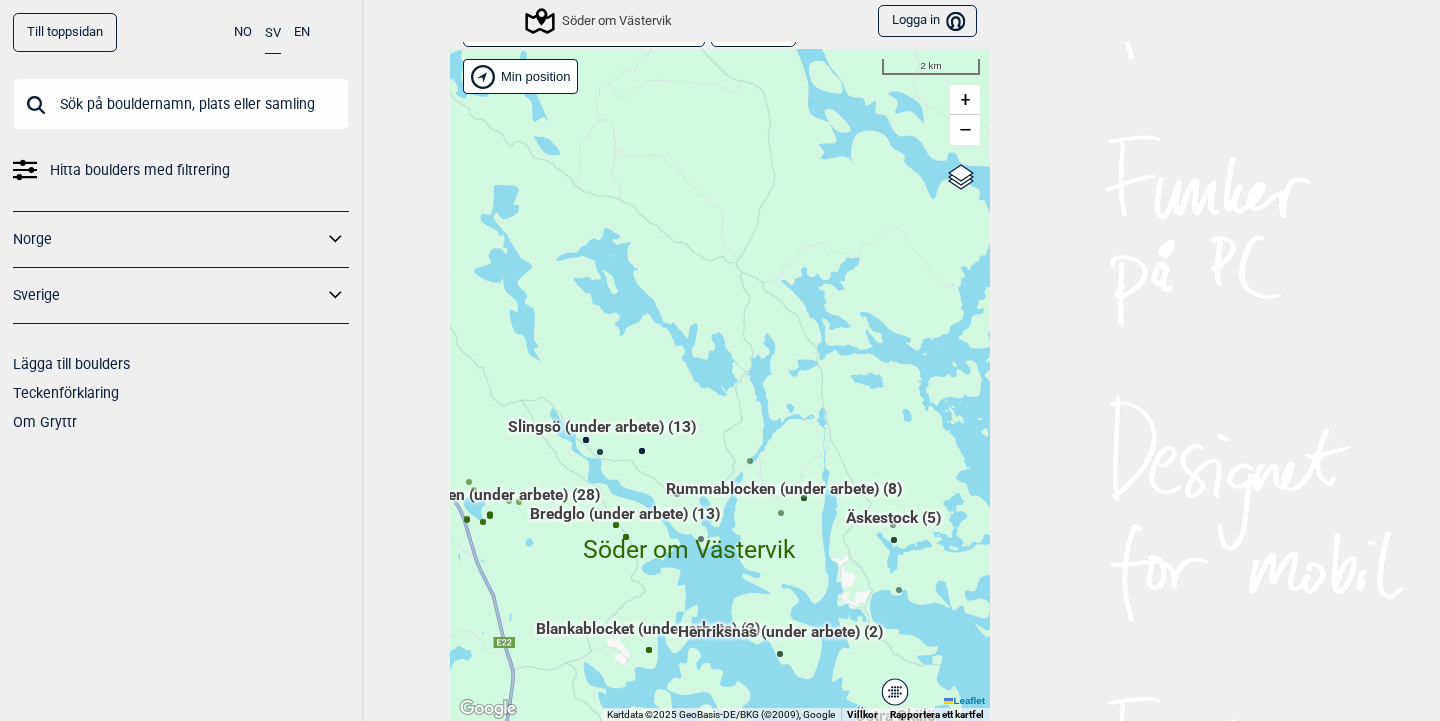 drag, startPoint x: 733, startPoint y: 247, endPoint x: 473, endPoint y: 119, distance: 289.79993 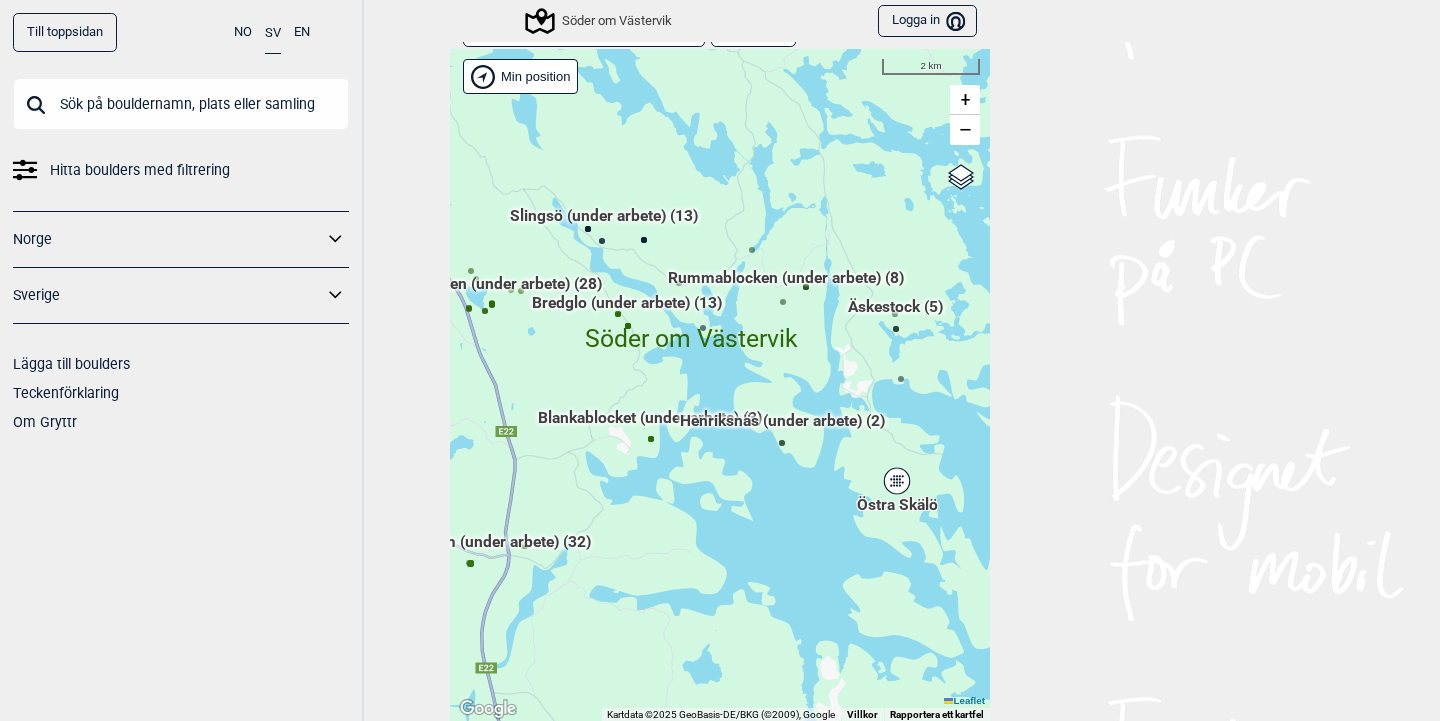 drag, startPoint x: 701, startPoint y: 330, endPoint x: 703, endPoint y: 119, distance: 211.00948 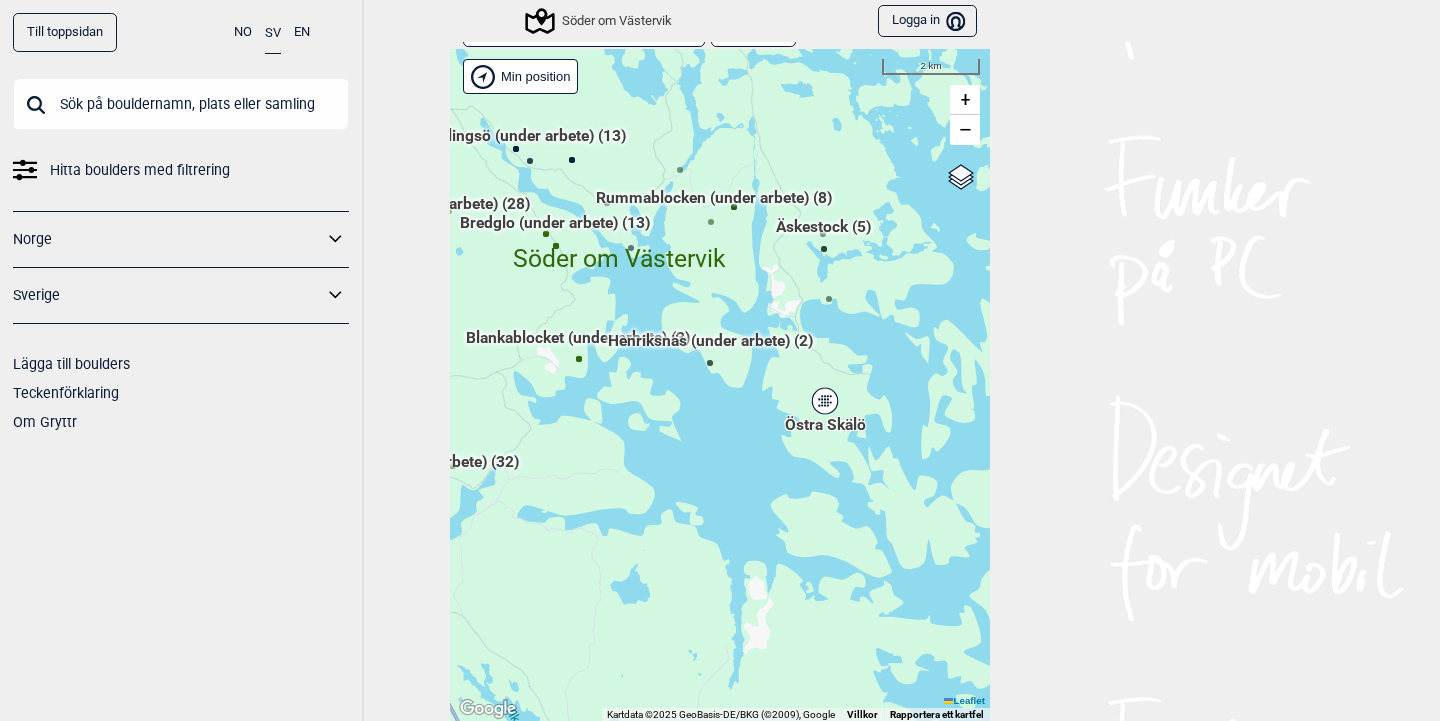 drag, startPoint x: 691, startPoint y: 537, endPoint x: 619, endPoint y: 457, distance: 107.62899 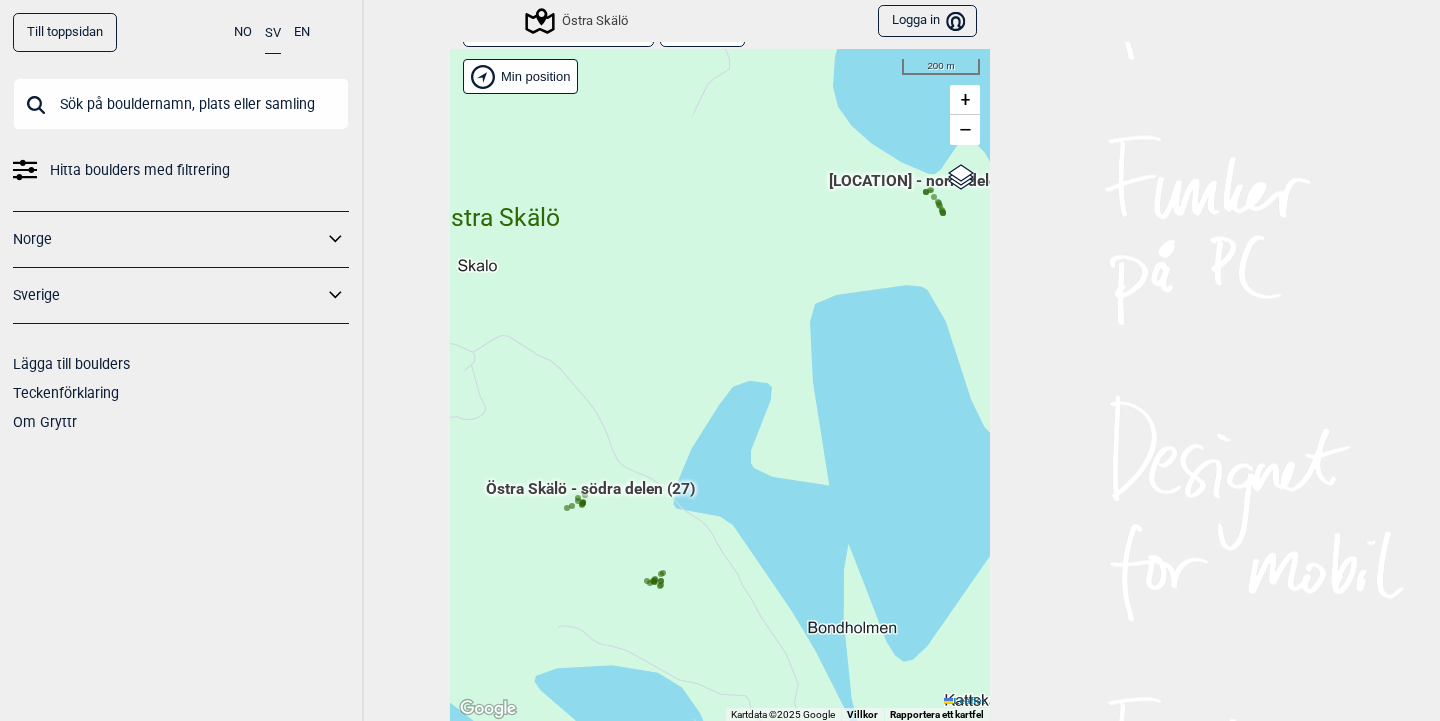 click on "Östra Skälö - södra delen (27)" at bounding box center [590, 497] 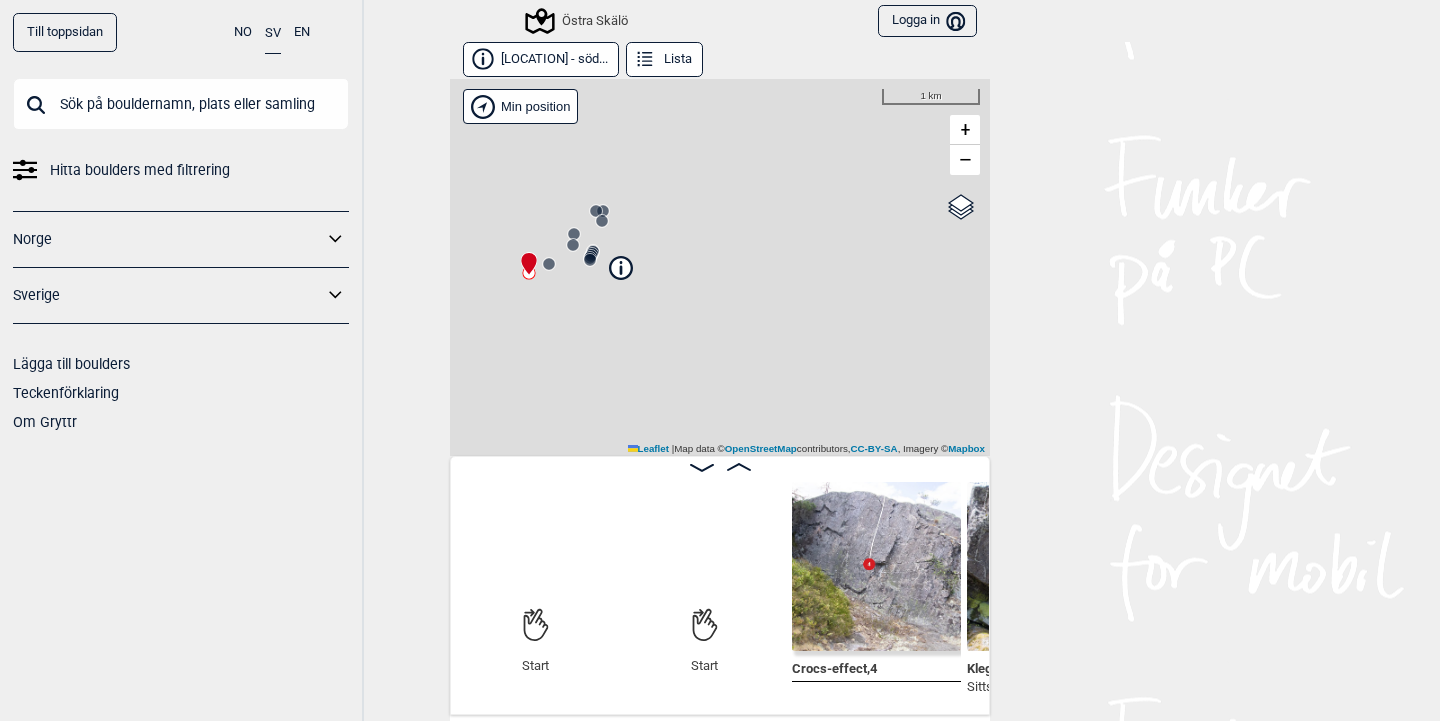scroll, scrollTop: 0, scrollLeft: 157, axis: horizontal 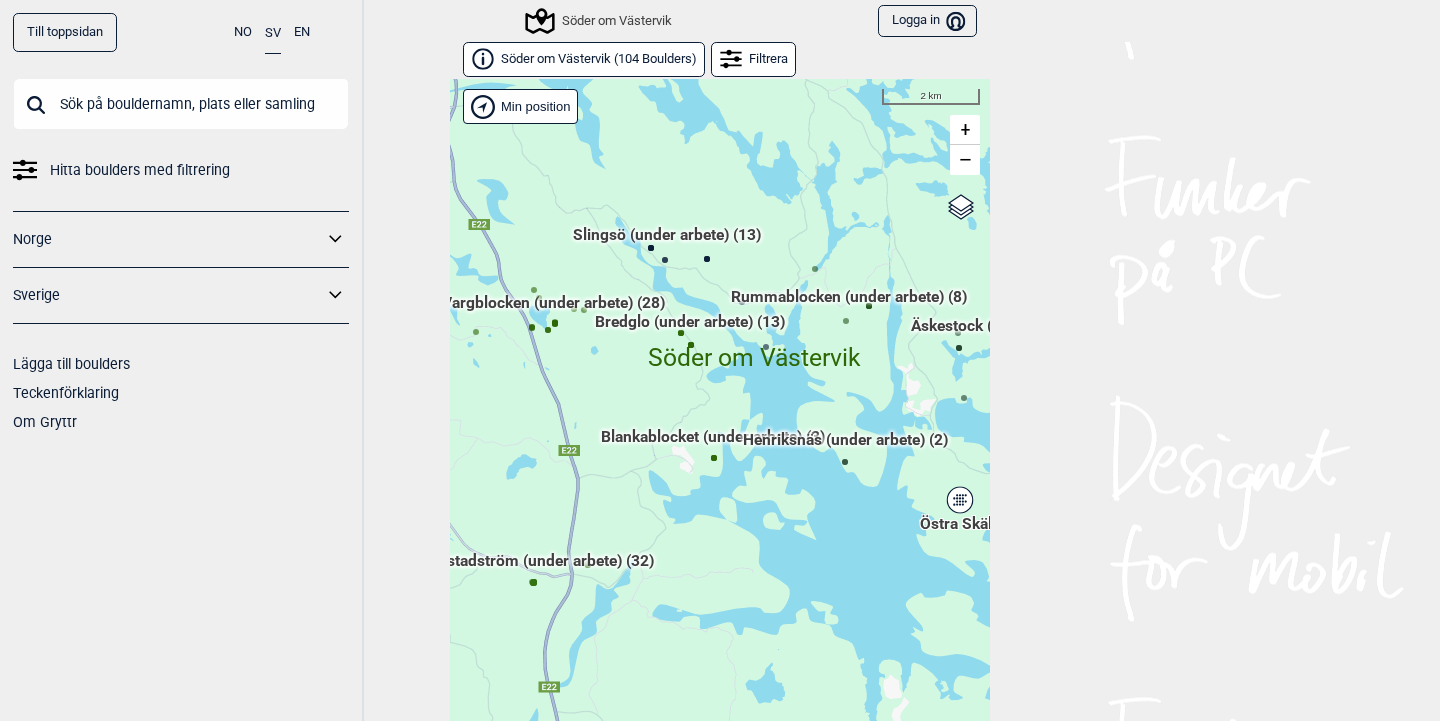 click on "Östra Skälö" at bounding box center (960, 500) 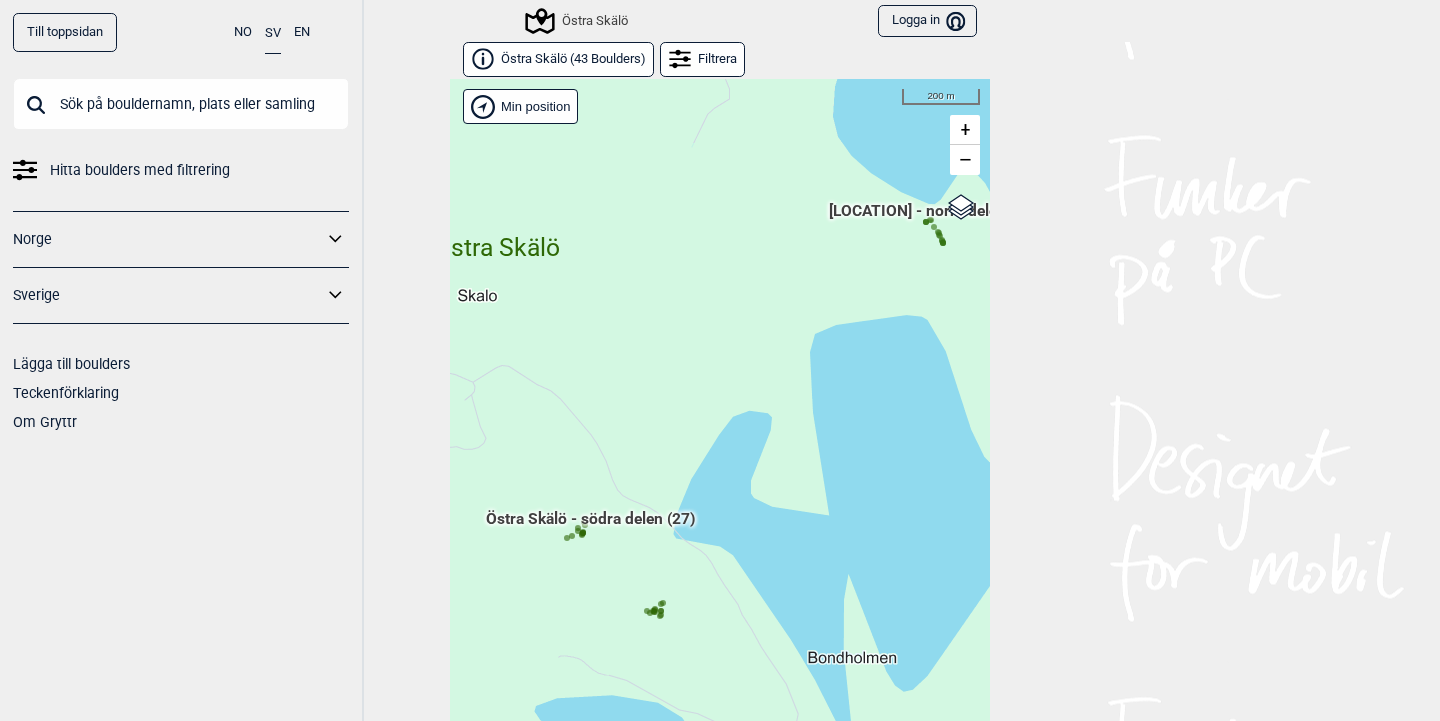 click on "[LOCATION] - norra delen (16)" at bounding box center [933, 219] 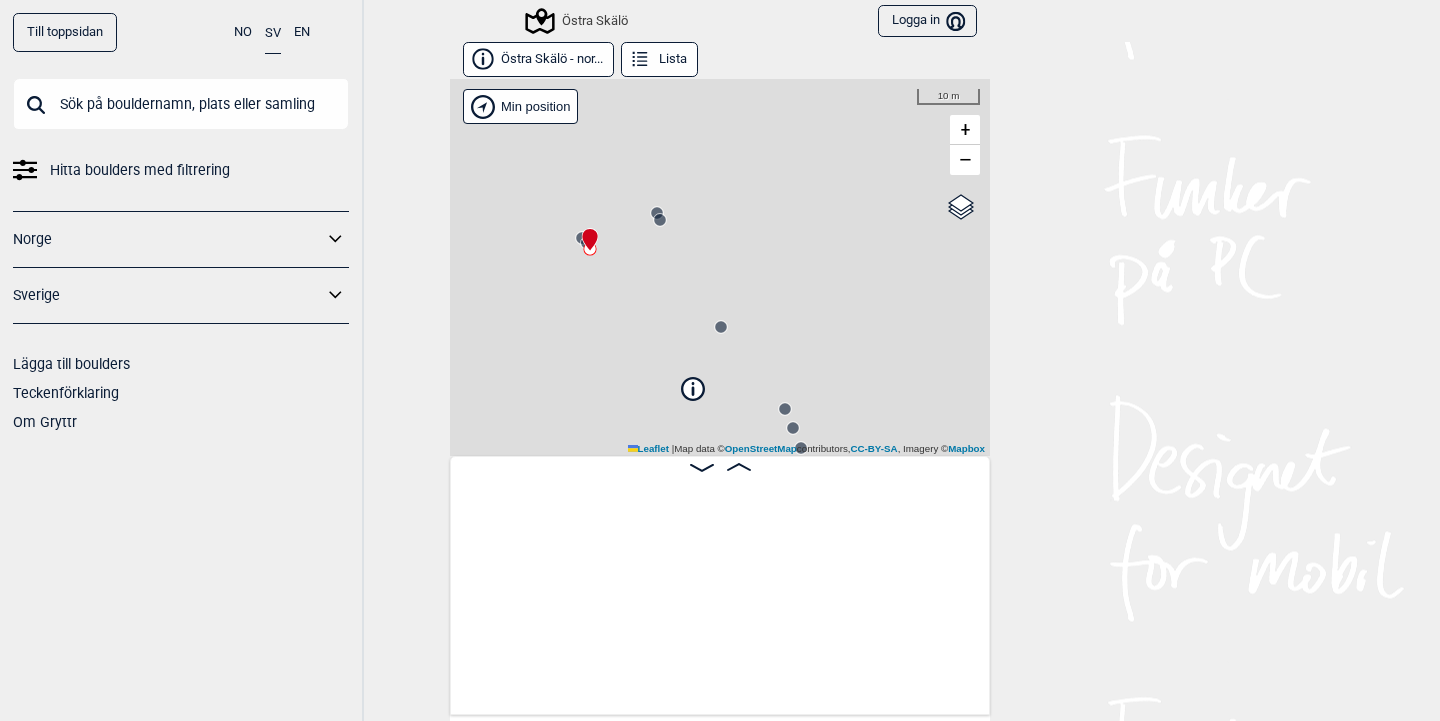 scroll, scrollTop: 0, scrollLeft: 157, axis: horizontal 